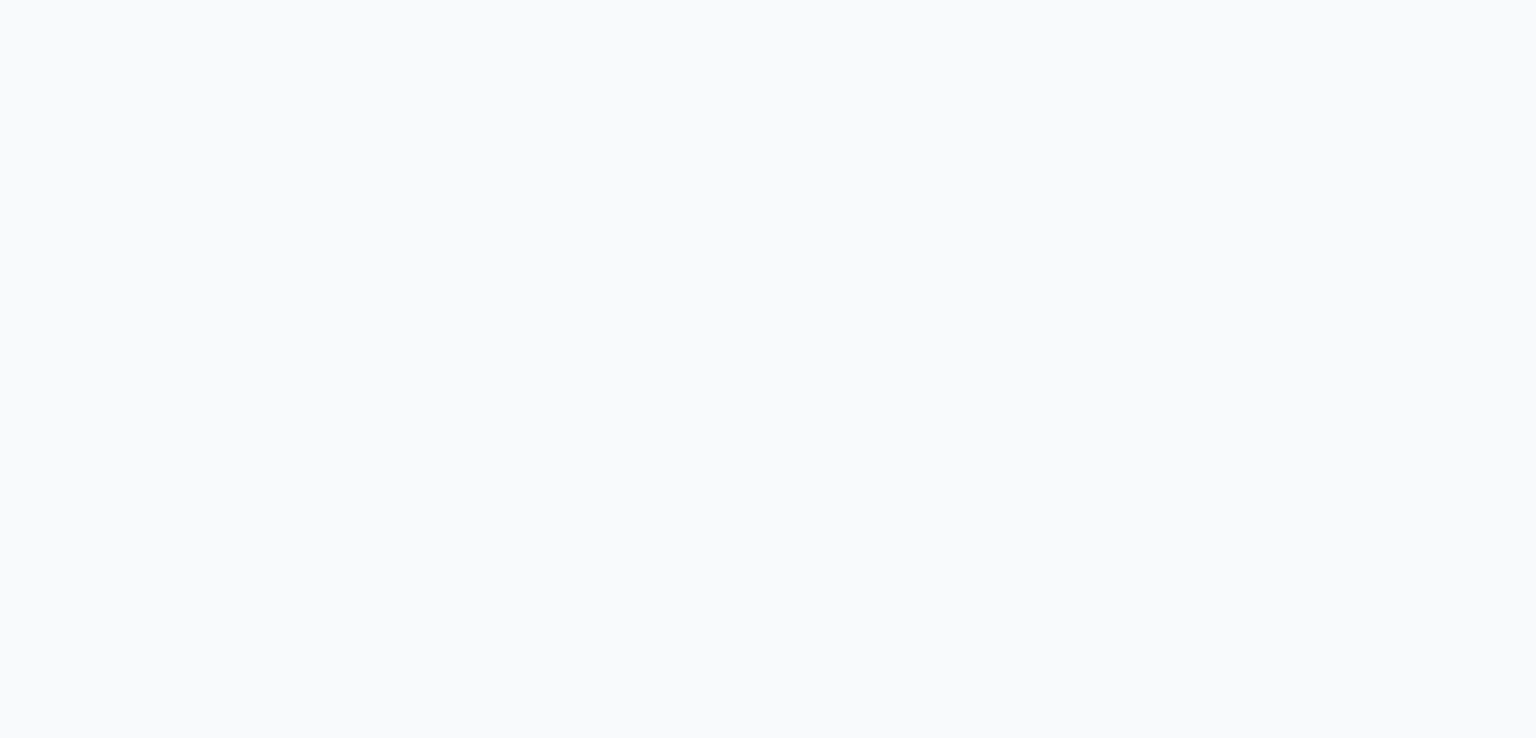 scroll, scrollTop: 0, scrollLeft: 0, axis: both 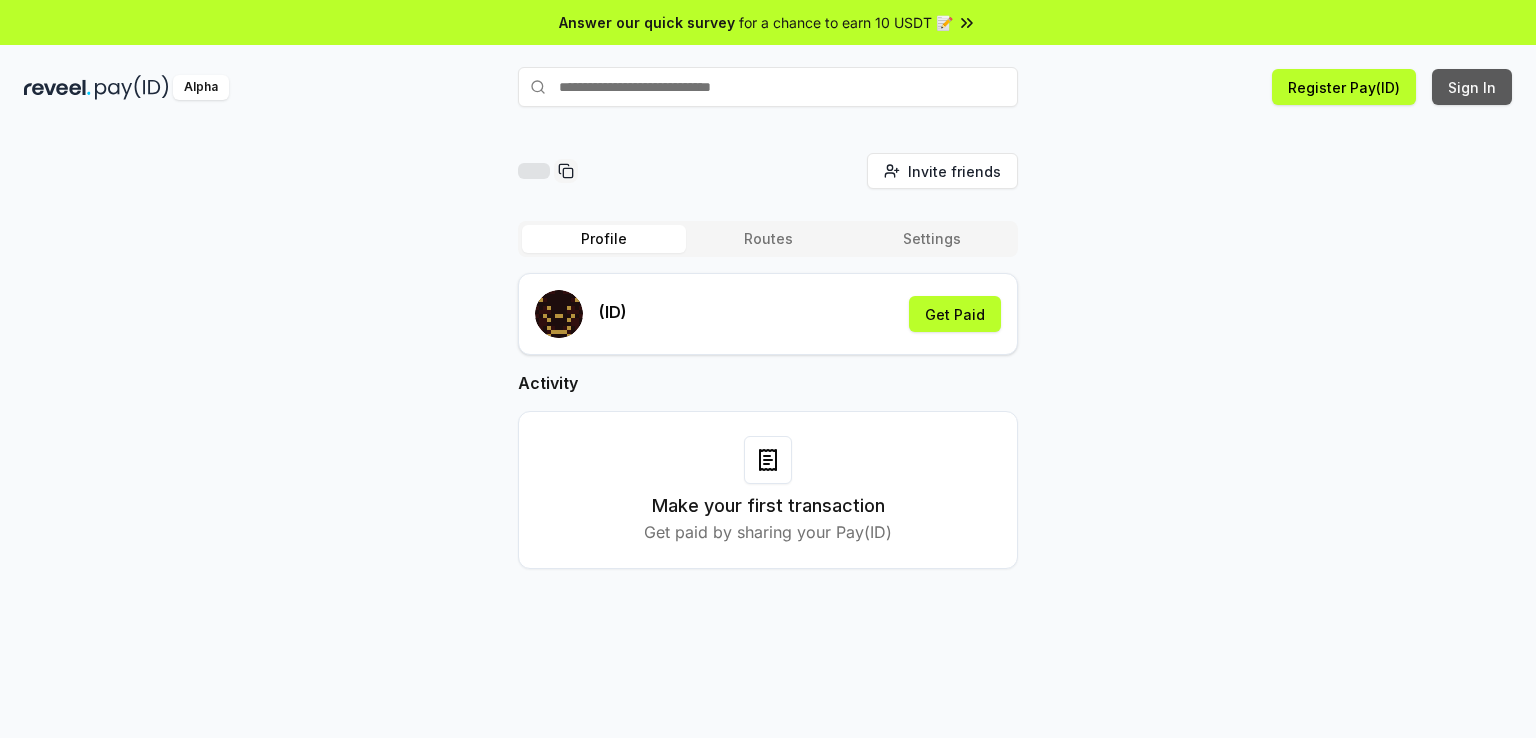 click on "Sign In" at bounding box center [1472, 87] 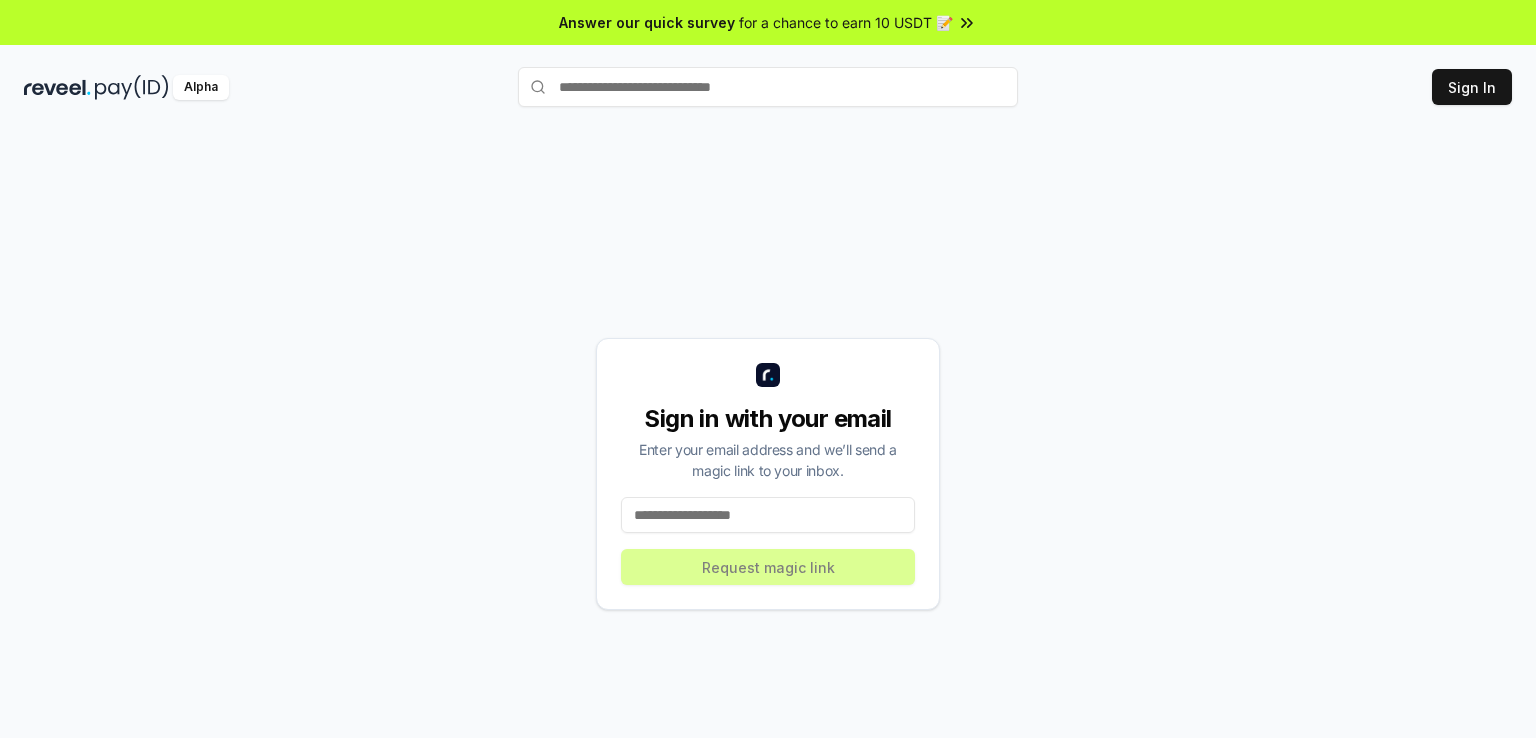 scroll, scrollTop: 0, scrollLeft: 0, axis: both 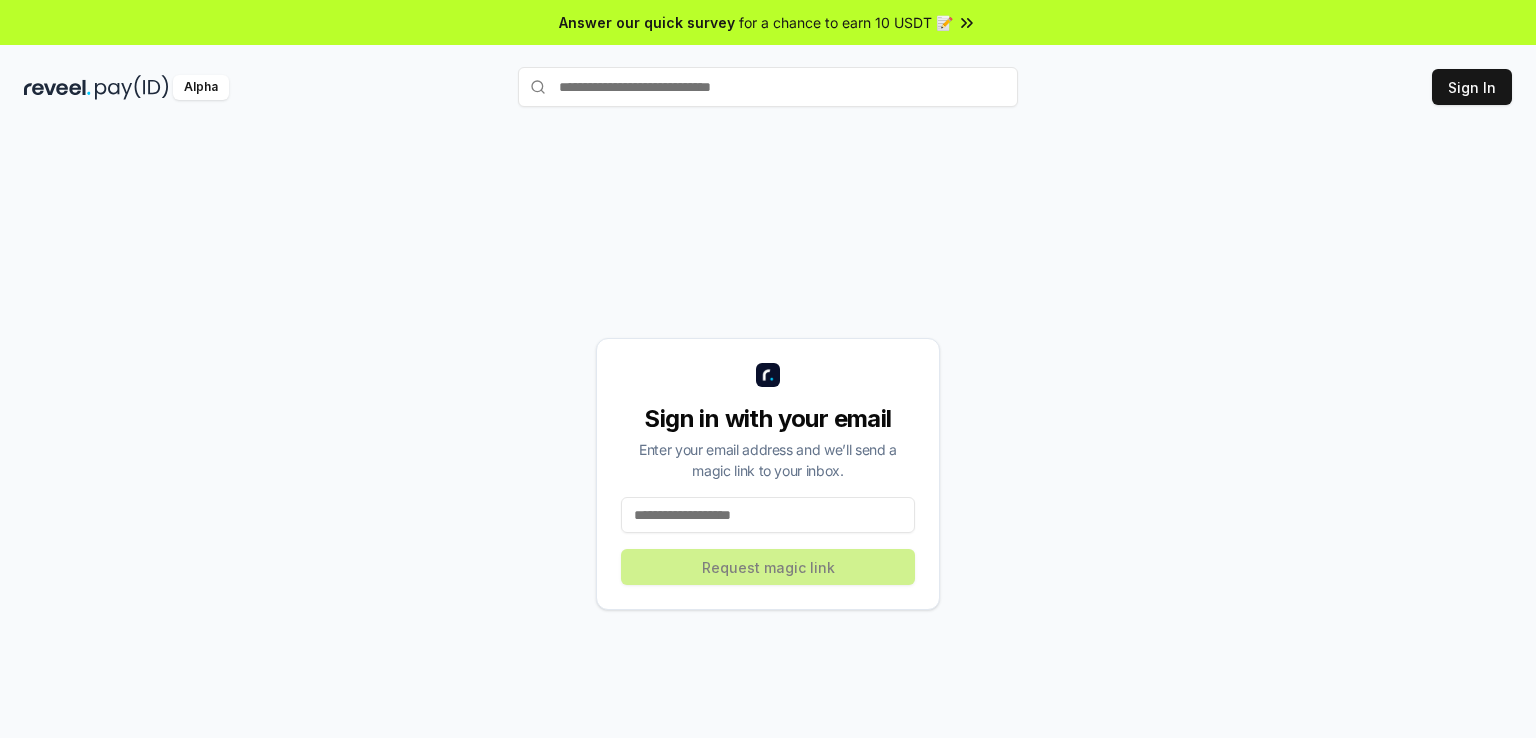 paste on "**********" 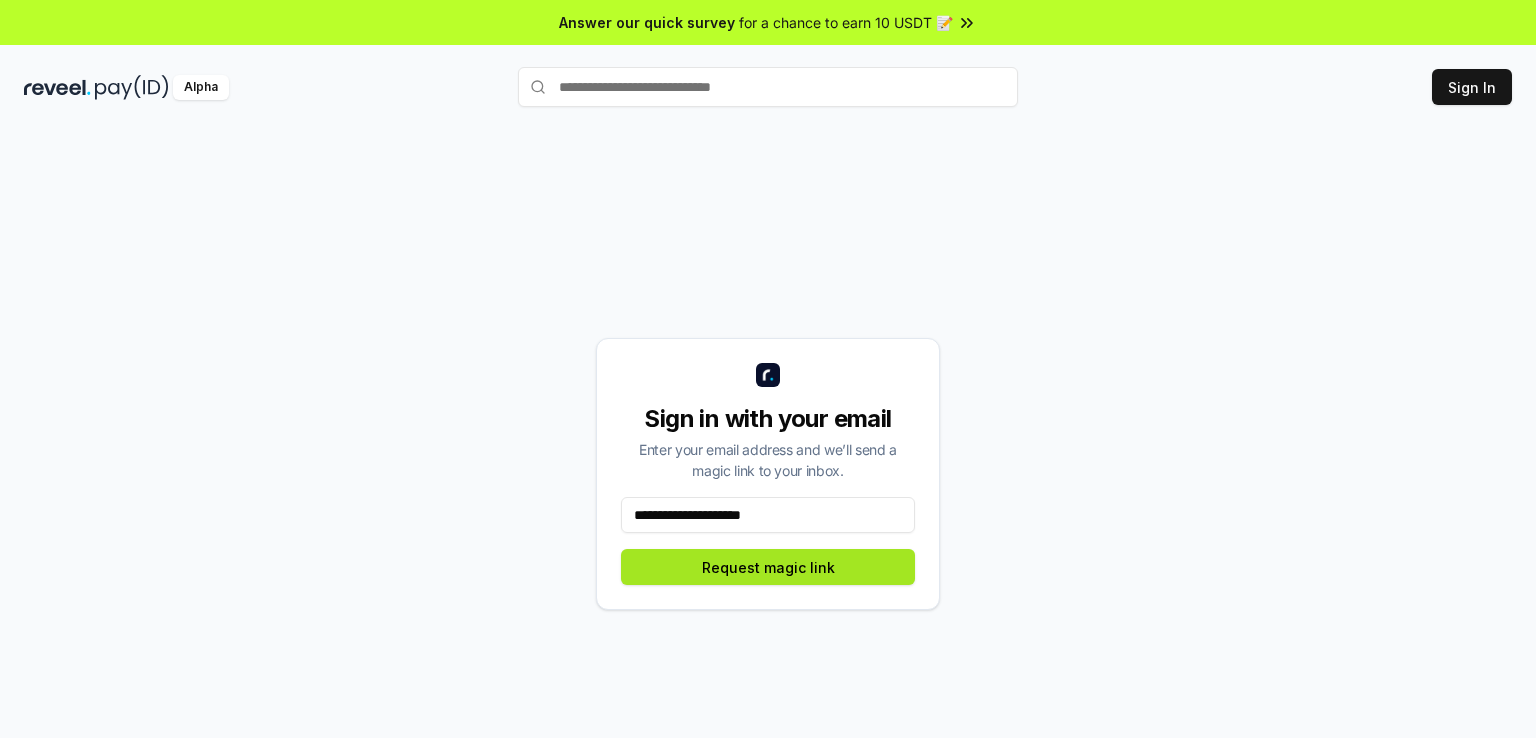 type on "**********" 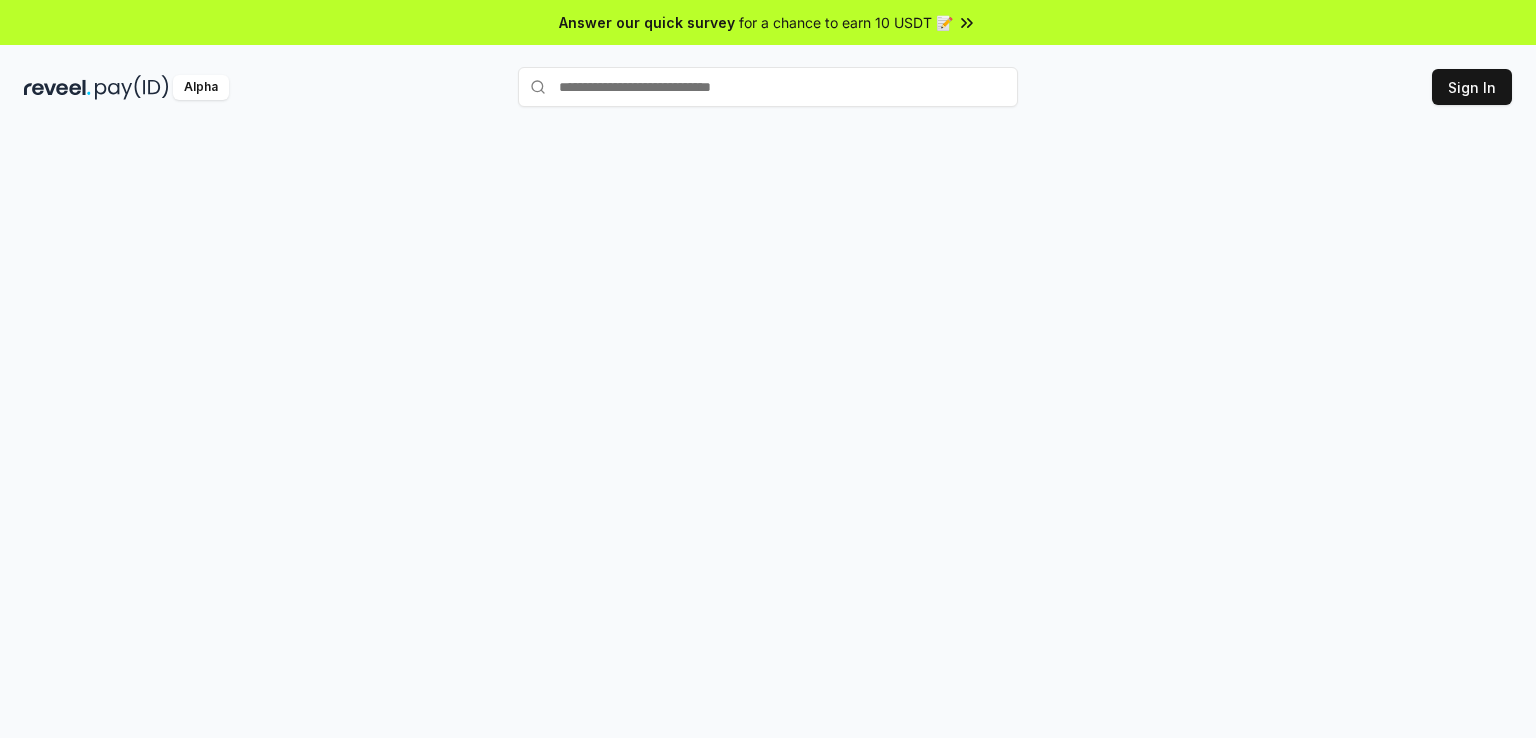 scroll, scrollTop: 0, scrollLeft: 0, axis: both 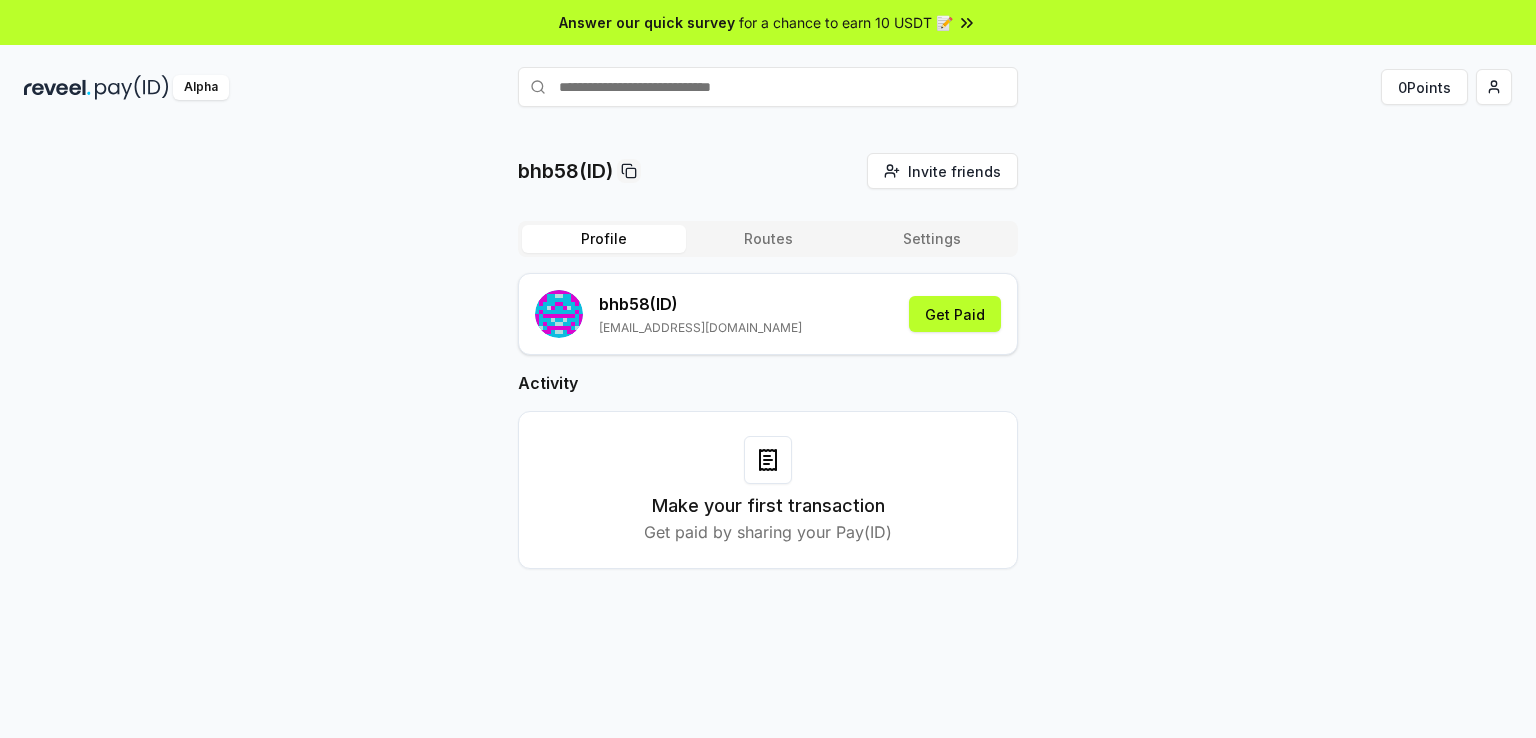 click on "Profile Routes Settings bhb58 (ID) [EMAIL_ADDRESS][DOMAIN_NAME] Get Paid Activity Make your first transaction Get paid by sharing your Pay(ID)" at bounding box center (768, 411) 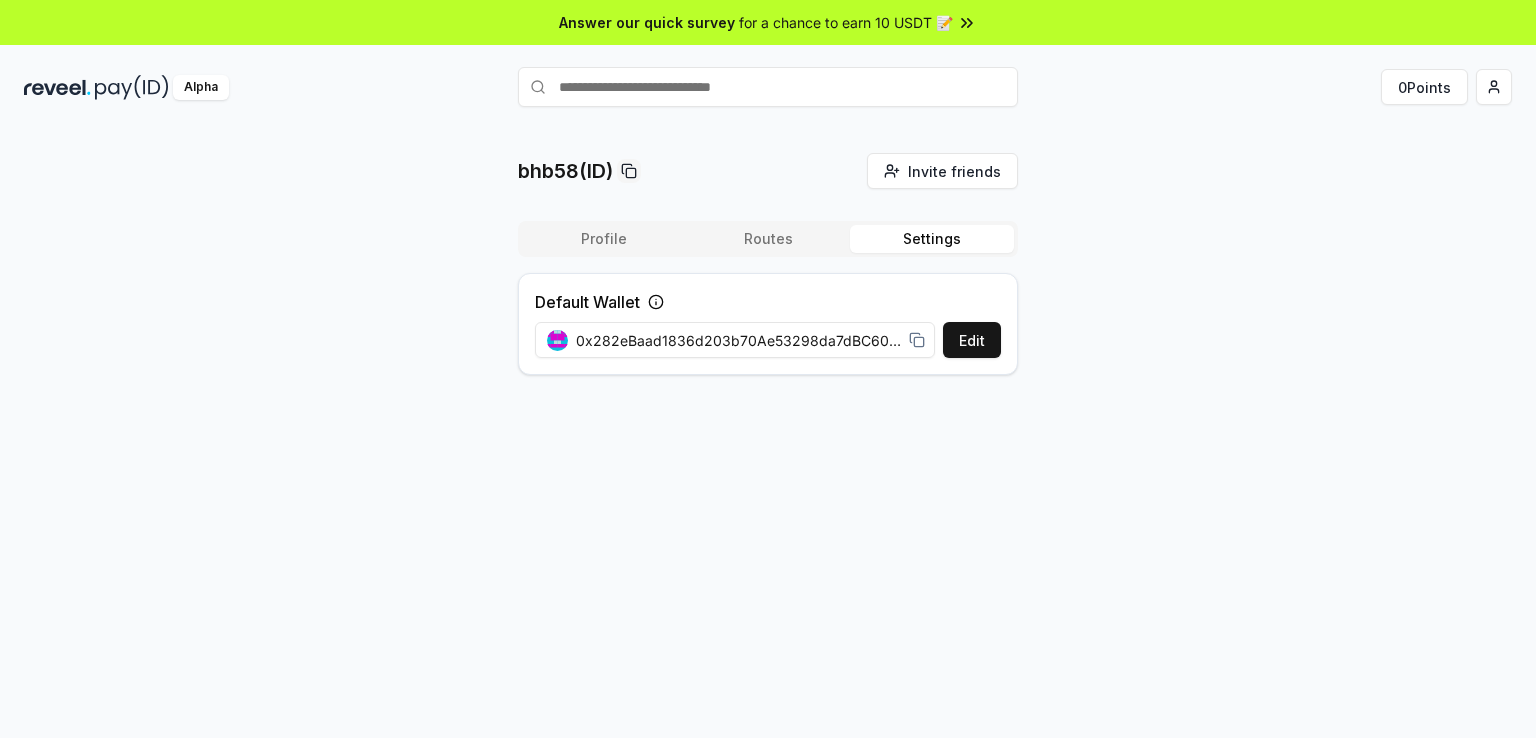 click on "Settings" at bounding box center (932, 239) 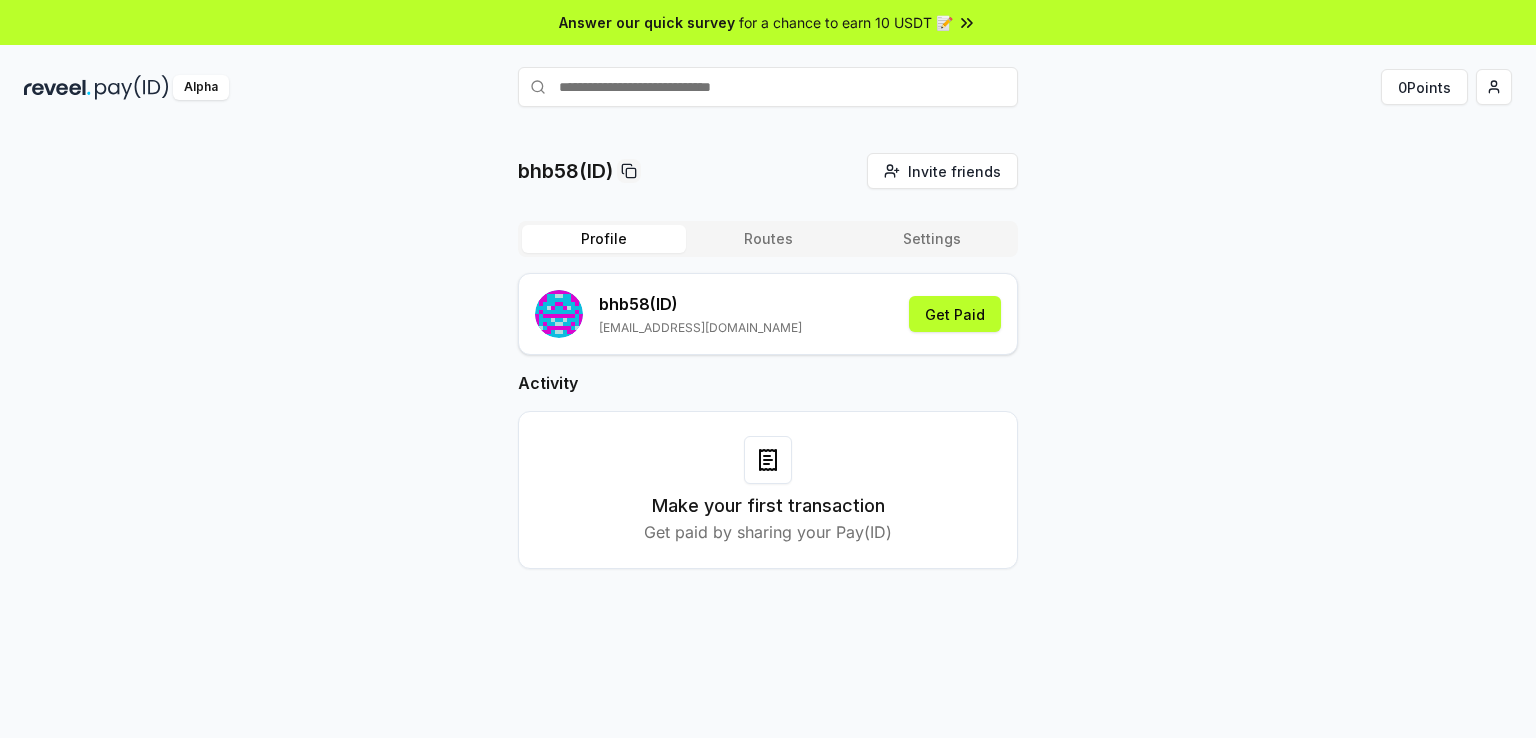 scroll, scrollTop: 0, scrollLeft: 0, axis: both 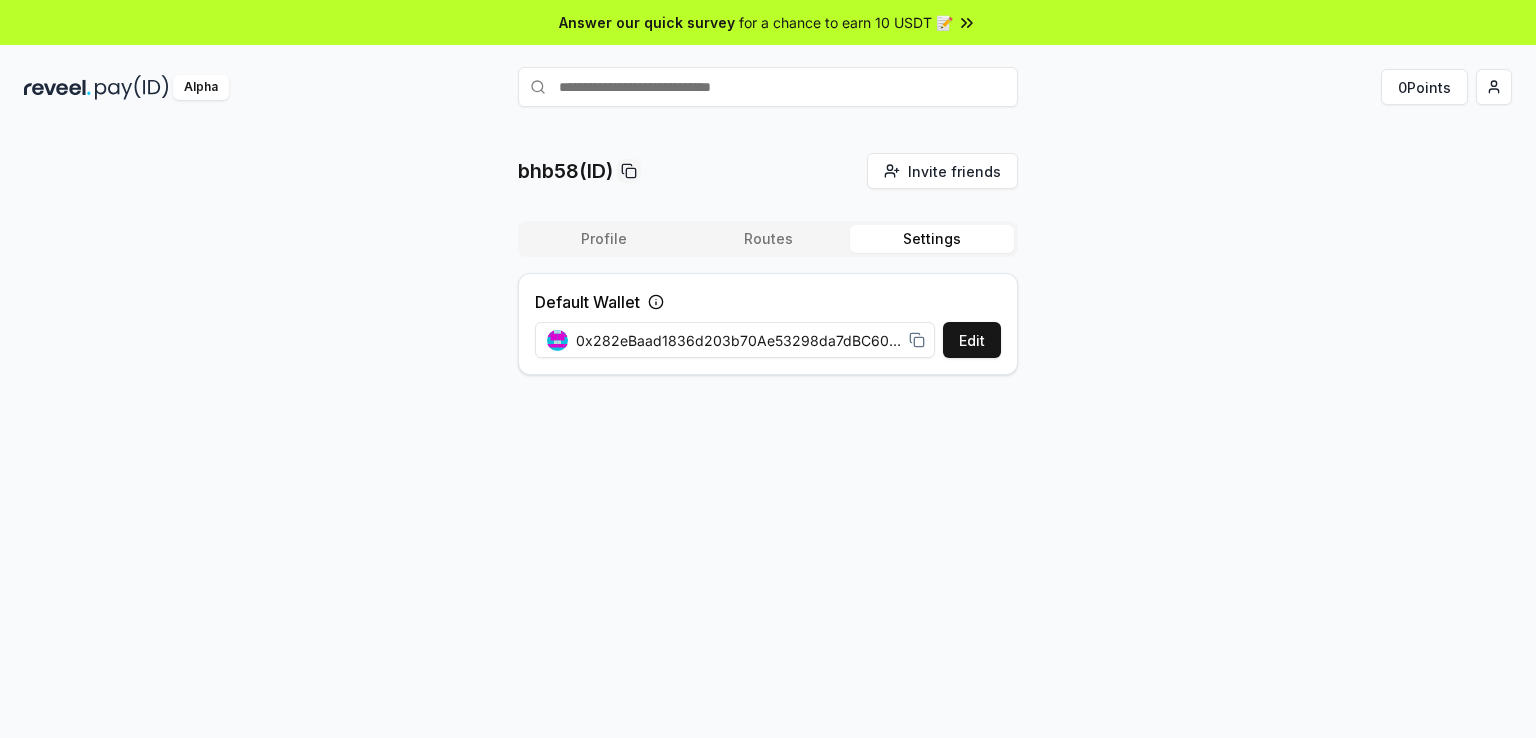 click on "bhb58(ID) Invite friends Invite Profile Routes Settings Default Wallet Edit 0x282eBaad1836d203b70Ae53298da7dBC60B98E1e" at bounding box center [768, 272] 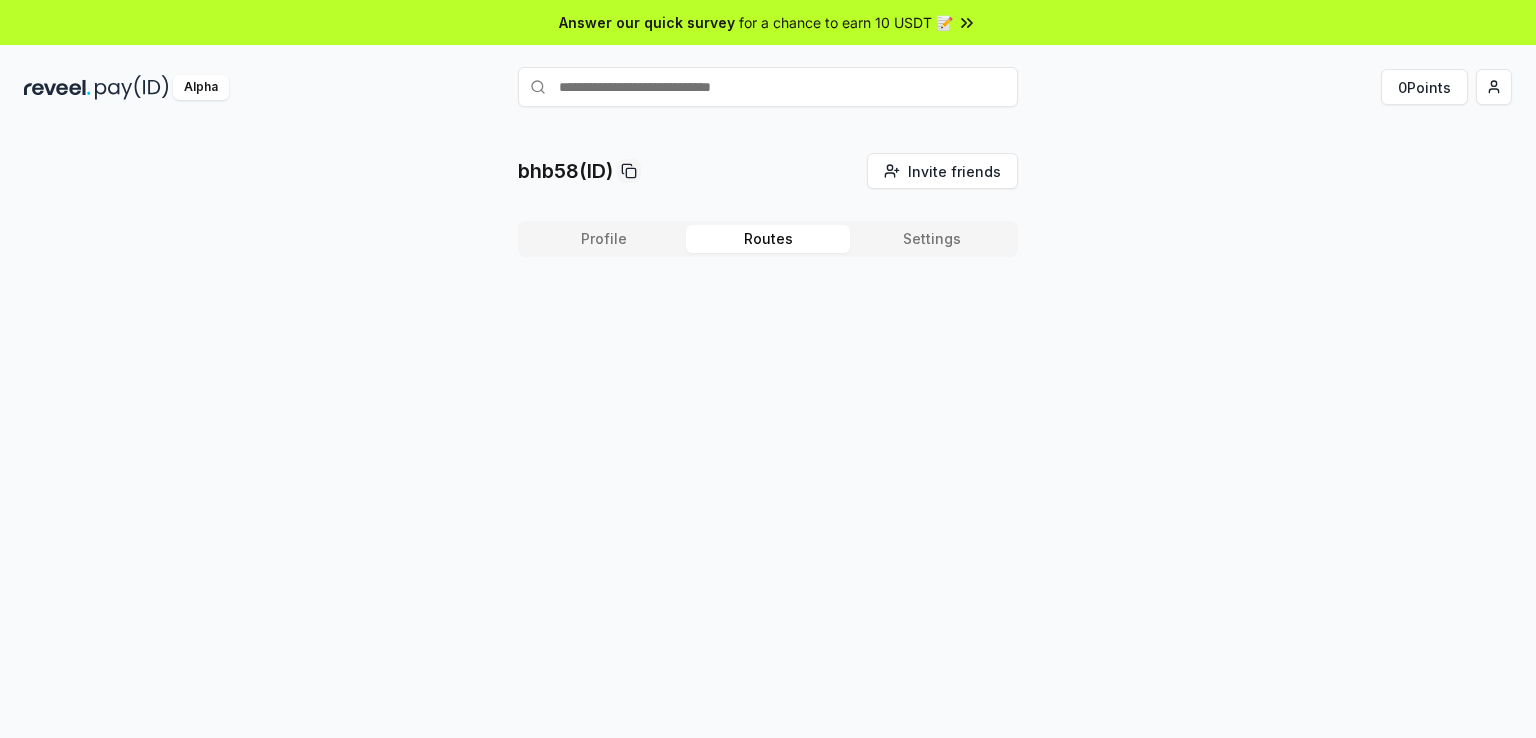click on "Routes" at bounding box center (768, 239) 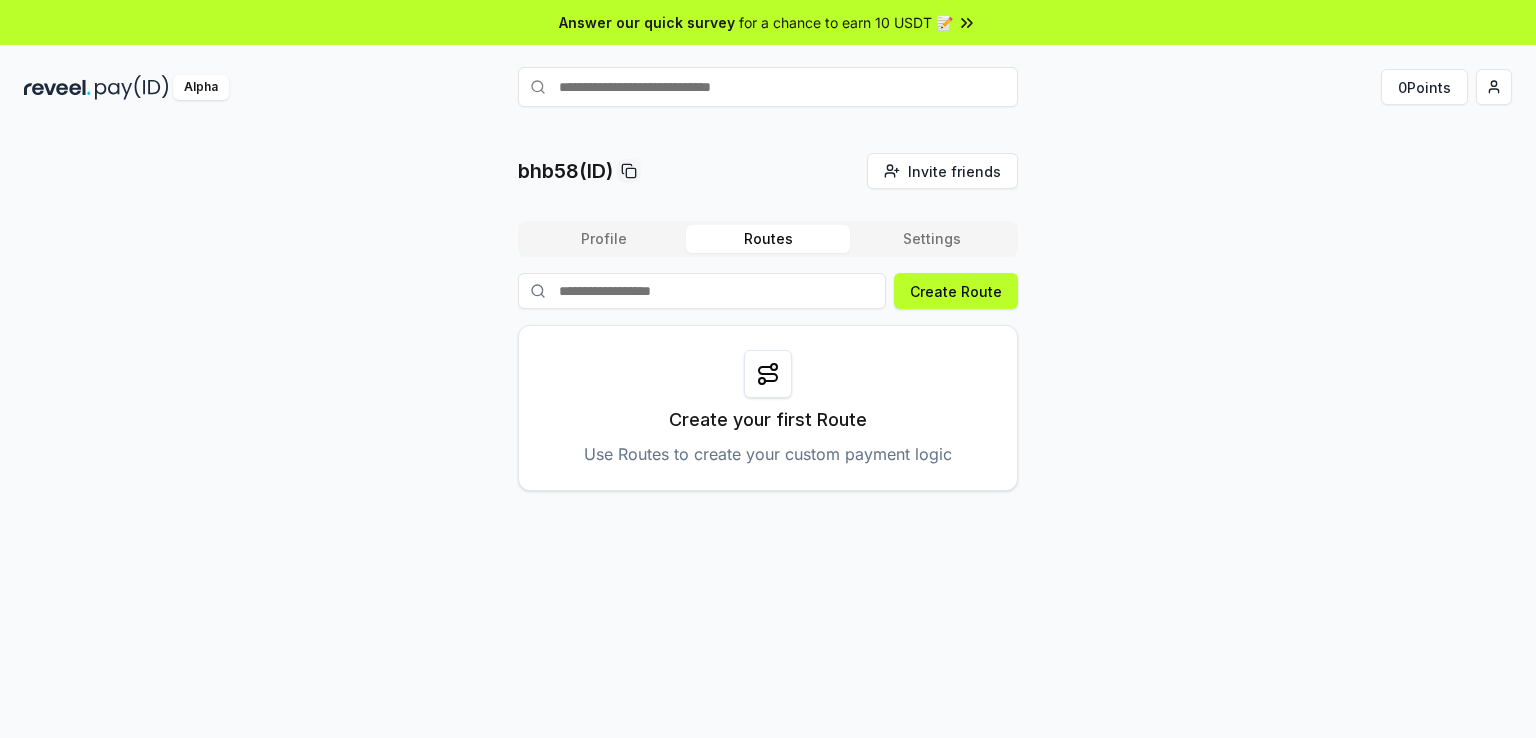 click on "Profile" at bounding box center (604, 239) 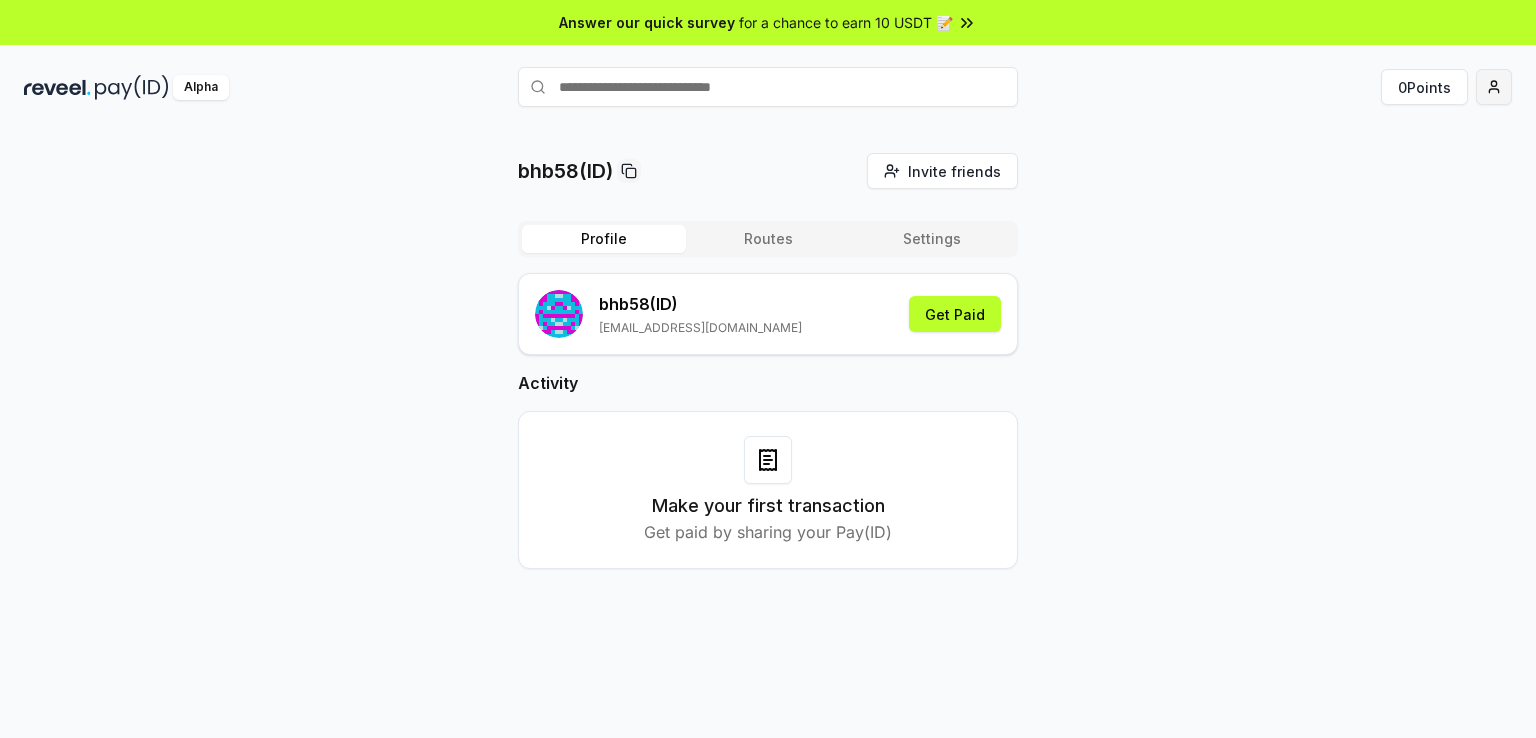 click on "Answer our quick survey for a chance to earn 10 USDT 📝 Alpha   0  Points bhb58(ID) Invite friends Invite Profile Routes Settings bhb58 (ID) [EMAIL_ADDRESS][DOMAIN_NAME] Get Paid Activity Make your first transaction Get paid by sharing your Pay(ID)" at bounding box center [768, 369] 